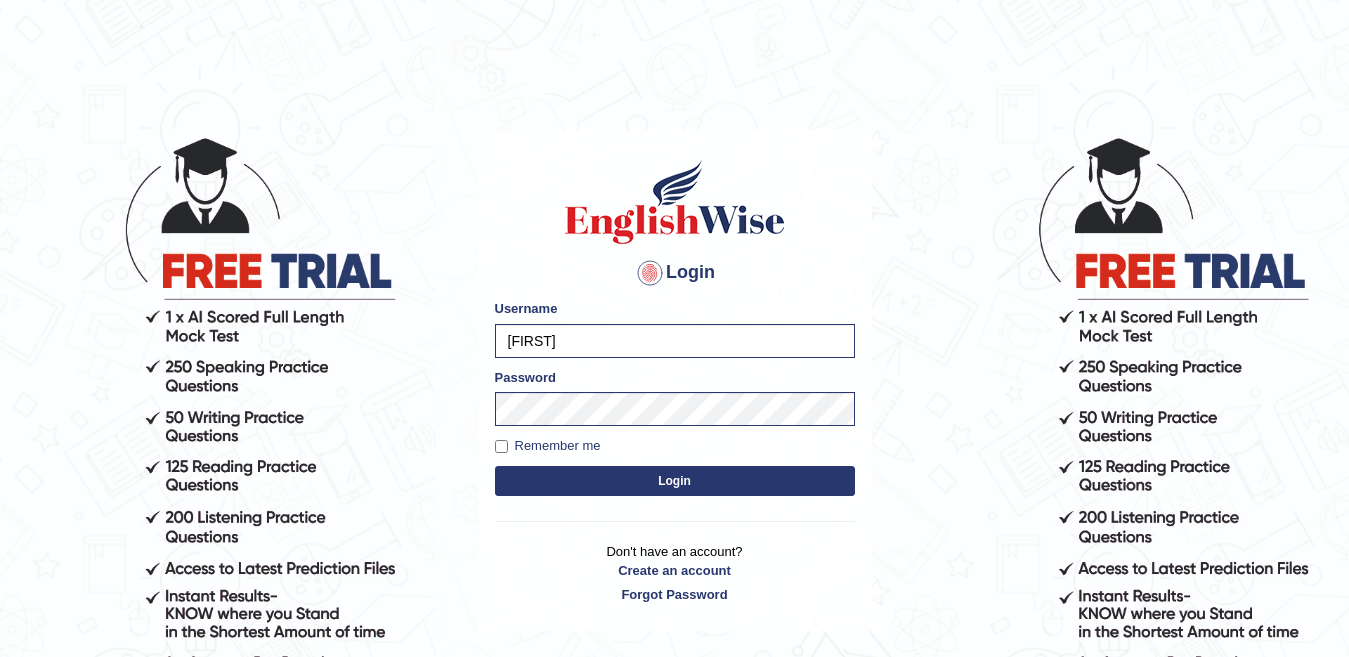 scroll, scrollTop: 0, scrollLeft: 0, axis: both 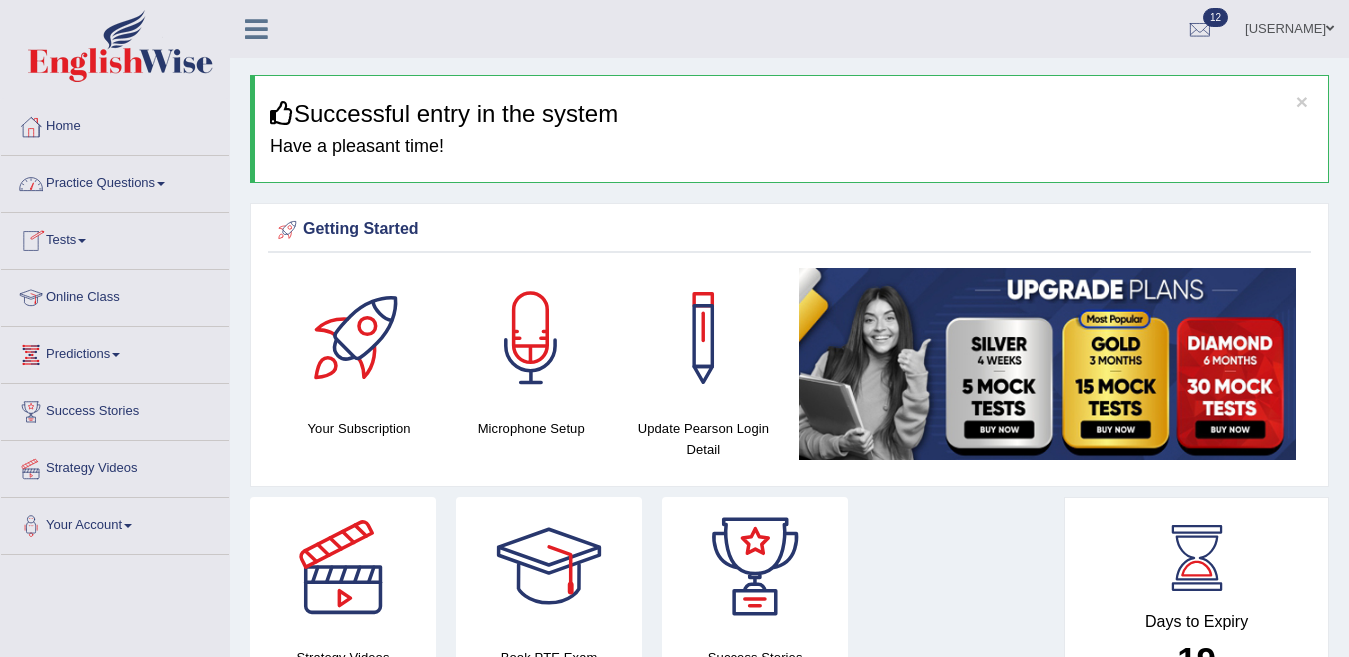 click at bounding box center (82, 241) 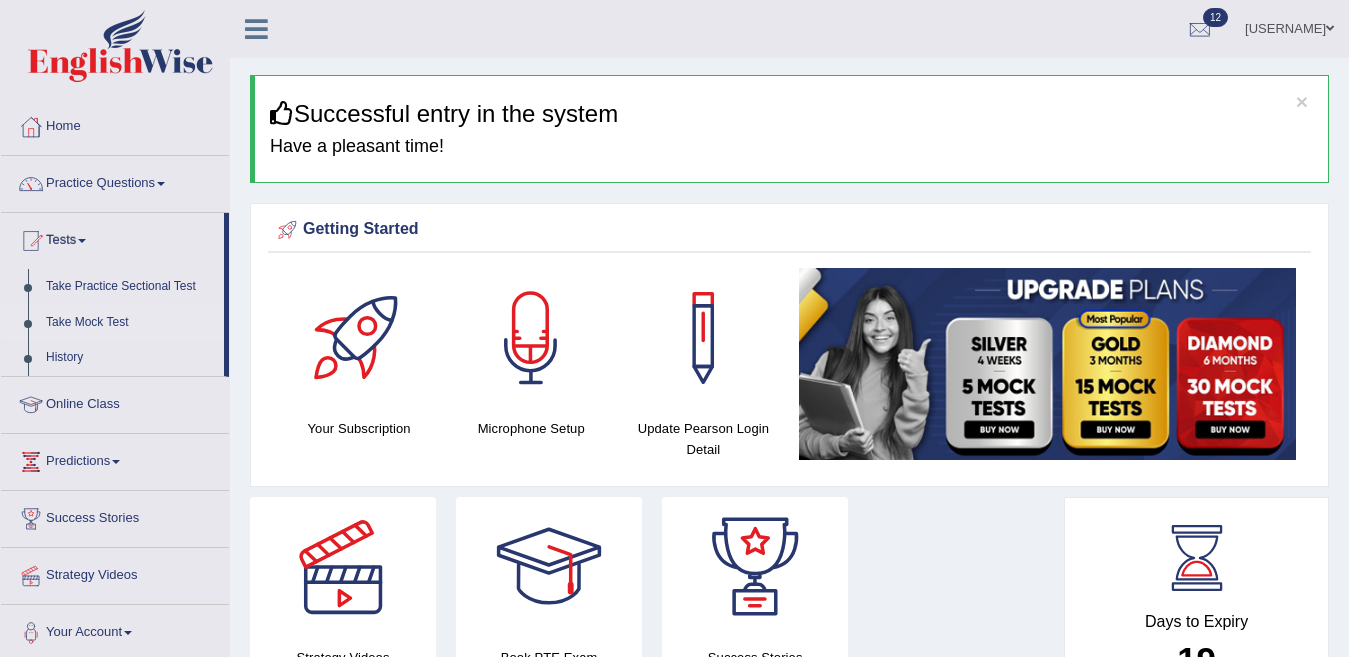 click on "Take Mock Test" at bounding box center (130, 323) 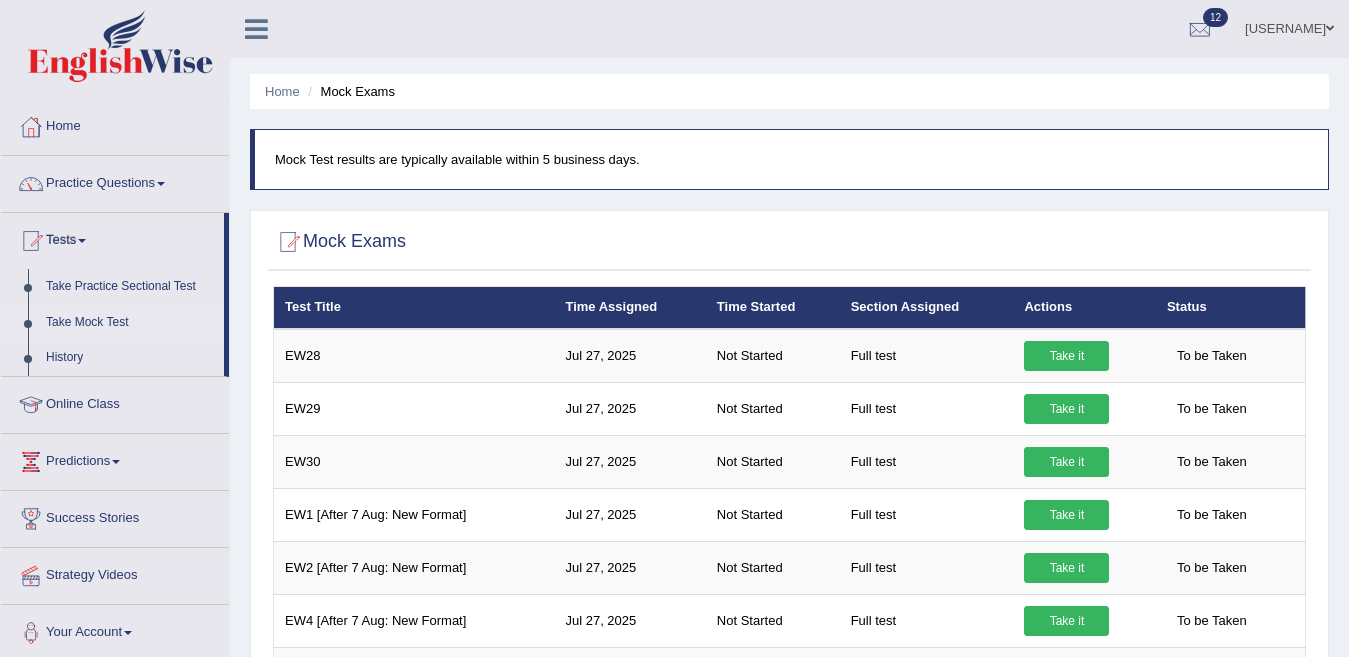 scroll, scrollTop: 0, scrollLeft: 0, axis: both 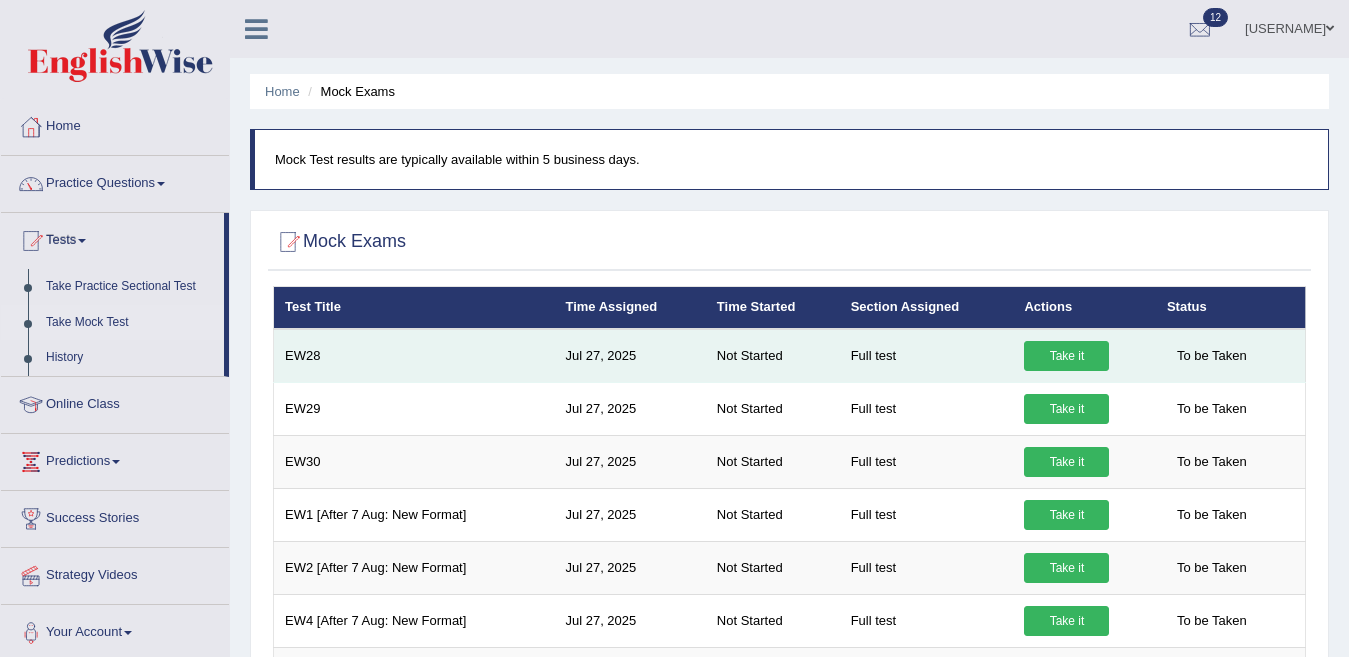 click on "Take it" at bounding box center (1066, 356) 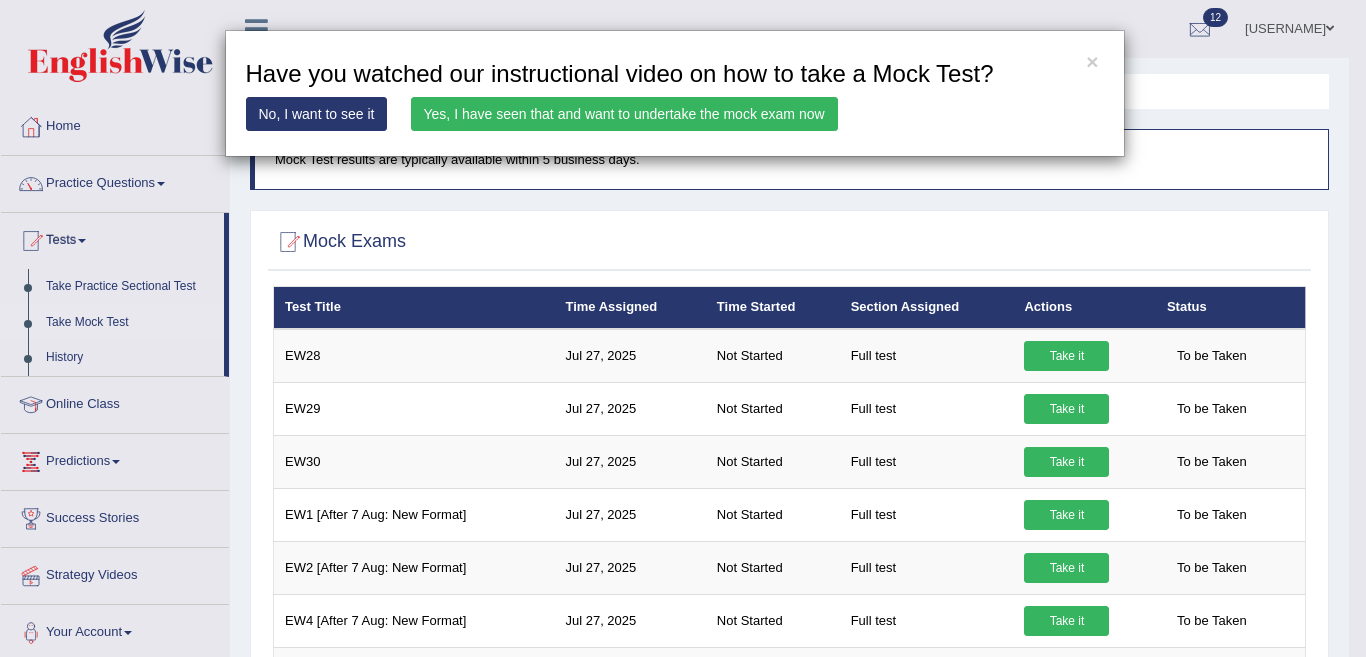 click on "Yes, I have seen that and want to undertake the mock exam now" at bounding box center [624, 114] 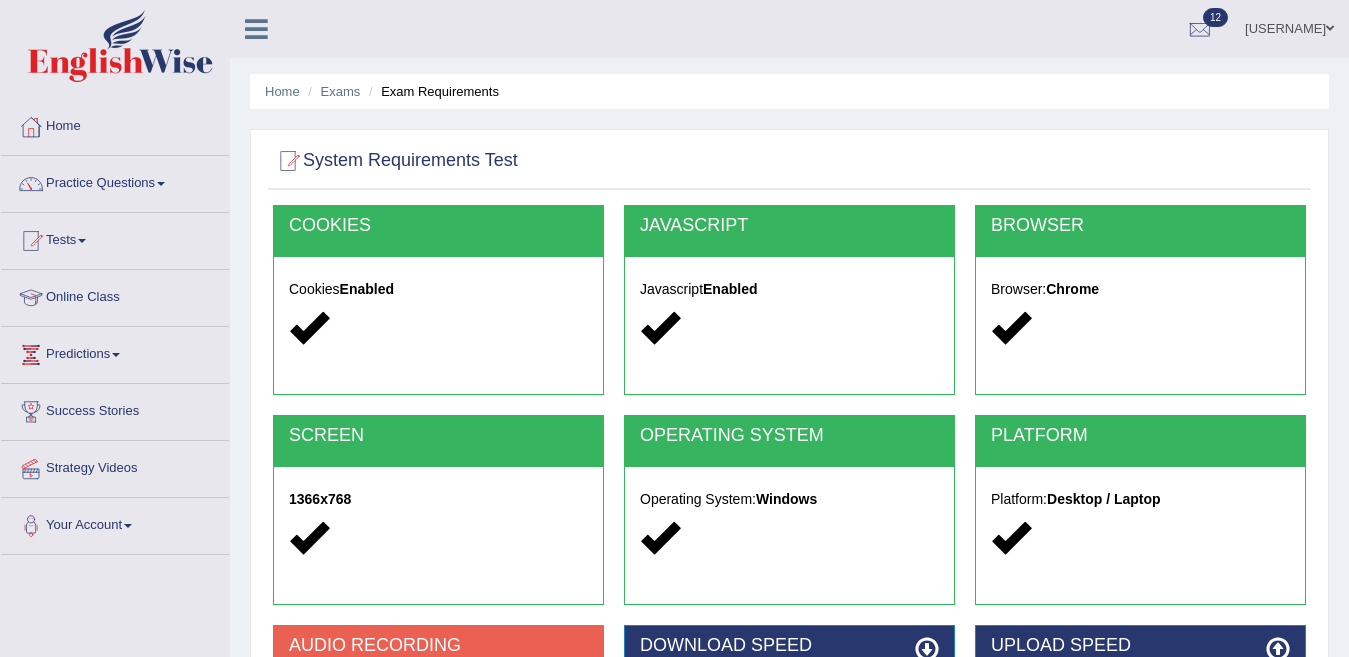 scroll, scrollTop: 0, scrollLeft: 0, axis: both 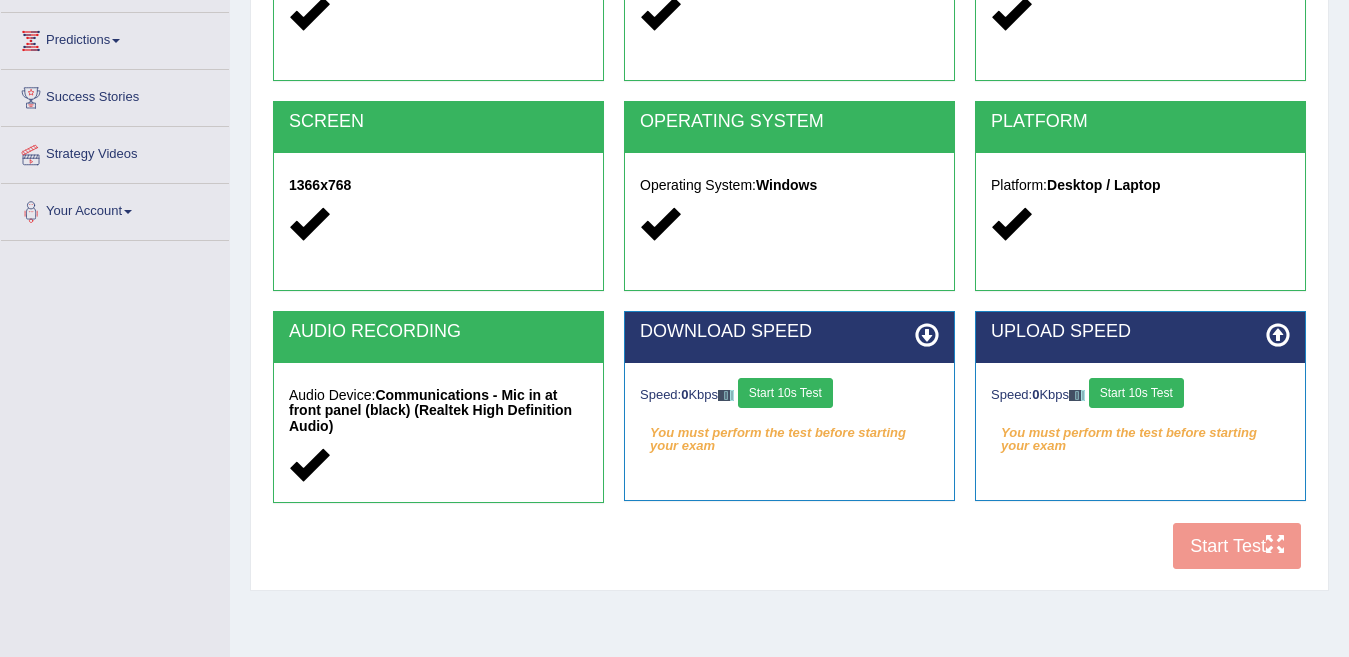 click on "Start 10s Test" at bounding box center [785, 393] 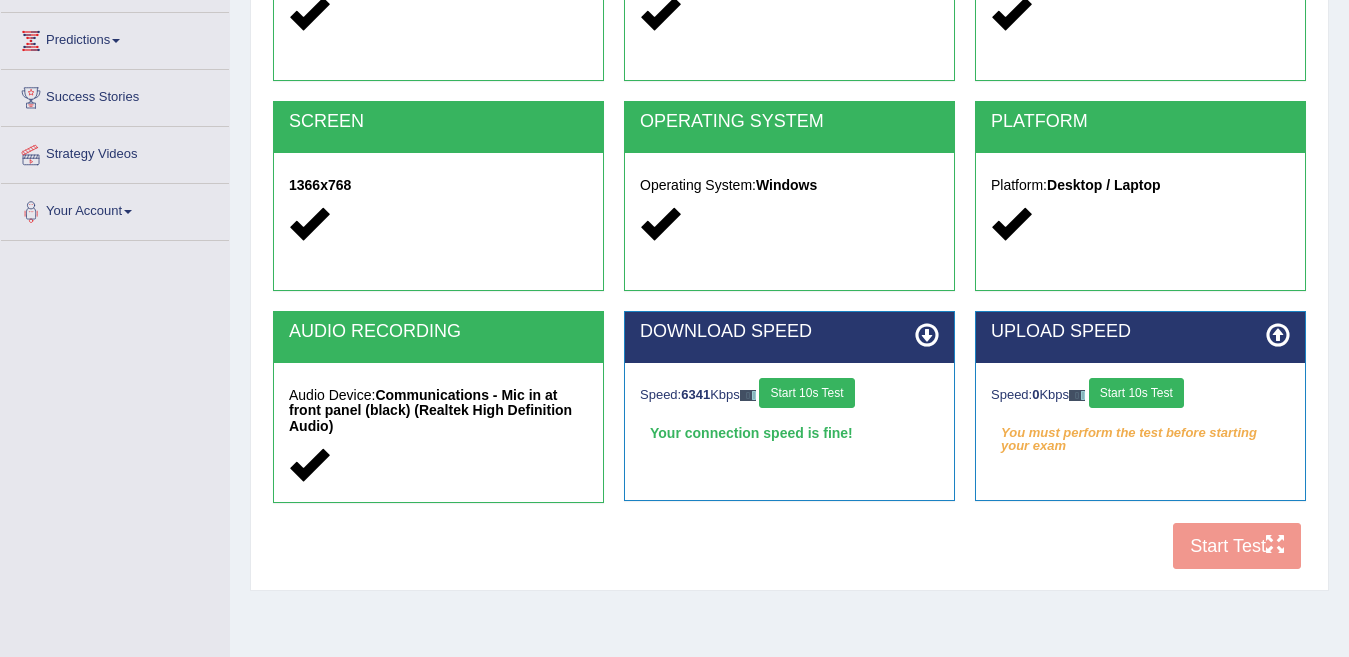 click on "Start 10s Test" at bounding box center [1136, 393] 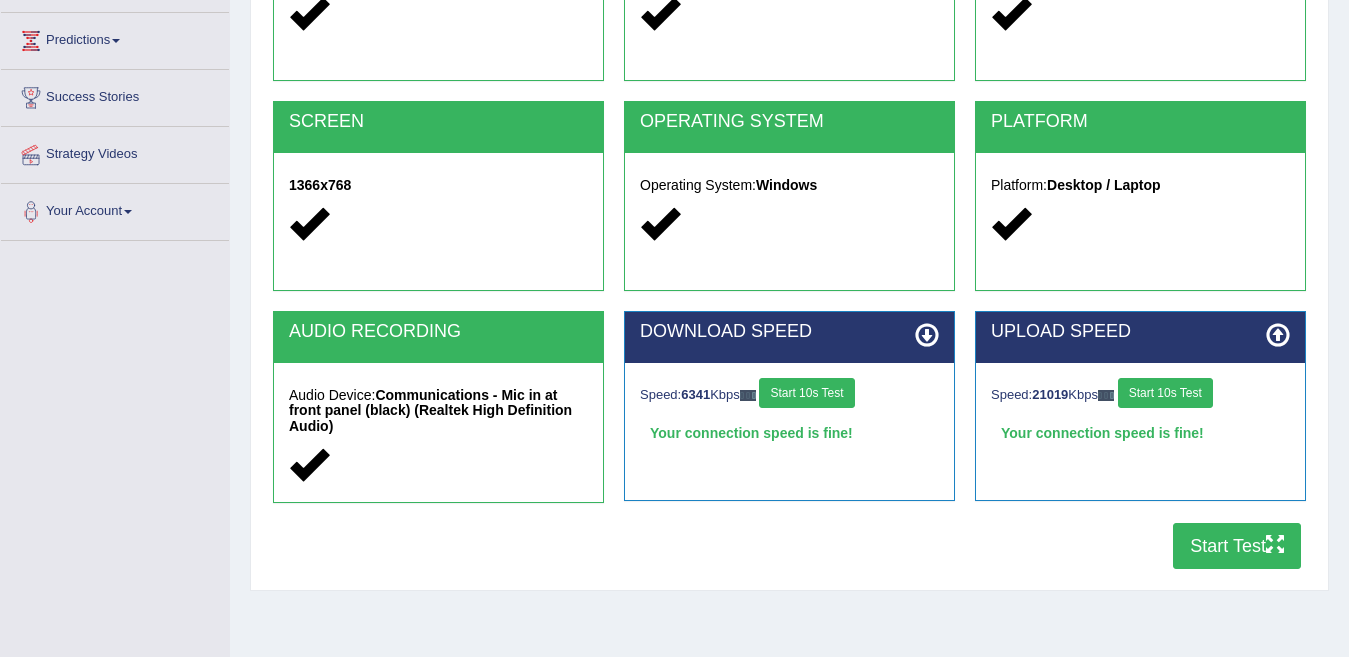 click on "Start Test" at bounding box center (1237, 546) 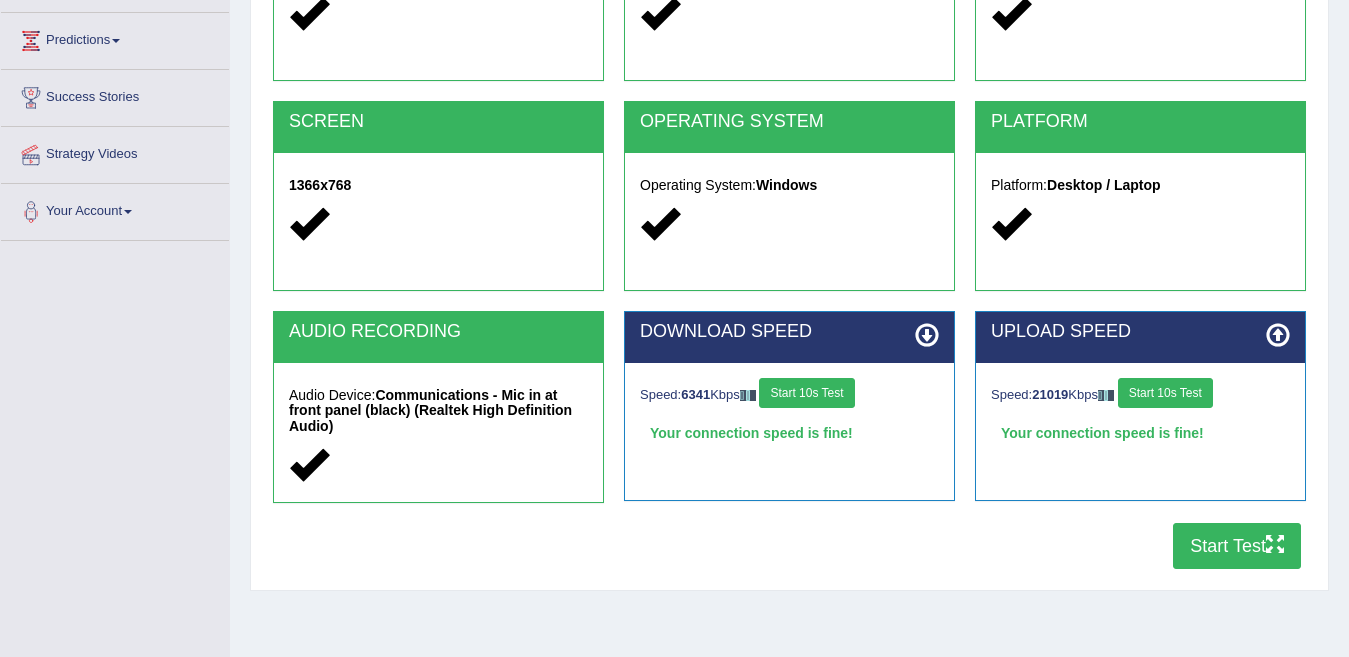 click on "COOKIES
Cookies  Enabled
JAVASCRIPT
Javascript  Enabled
BROWSER
Browser:  Chrome
SCREEN
1366x768
OPERATING SYSTEM
Operating System:  Windows
PLATFORM
Platform:  Desktop / Laptop
AUDIO RECORDING
Audio Device:  Communications - Mic in at front panel (black) (Realtek High Definition Audio)
DOWNLOAD SPEED
Speed:  6341  Kbps    Start 10s Test
Your connection speed is fine!
Select Audio Quality
UPLOAD SPEED
Speed:  21019  Kbps    Start 10s Test
Your connection speed is fine!" at bounding box center [789, 235] 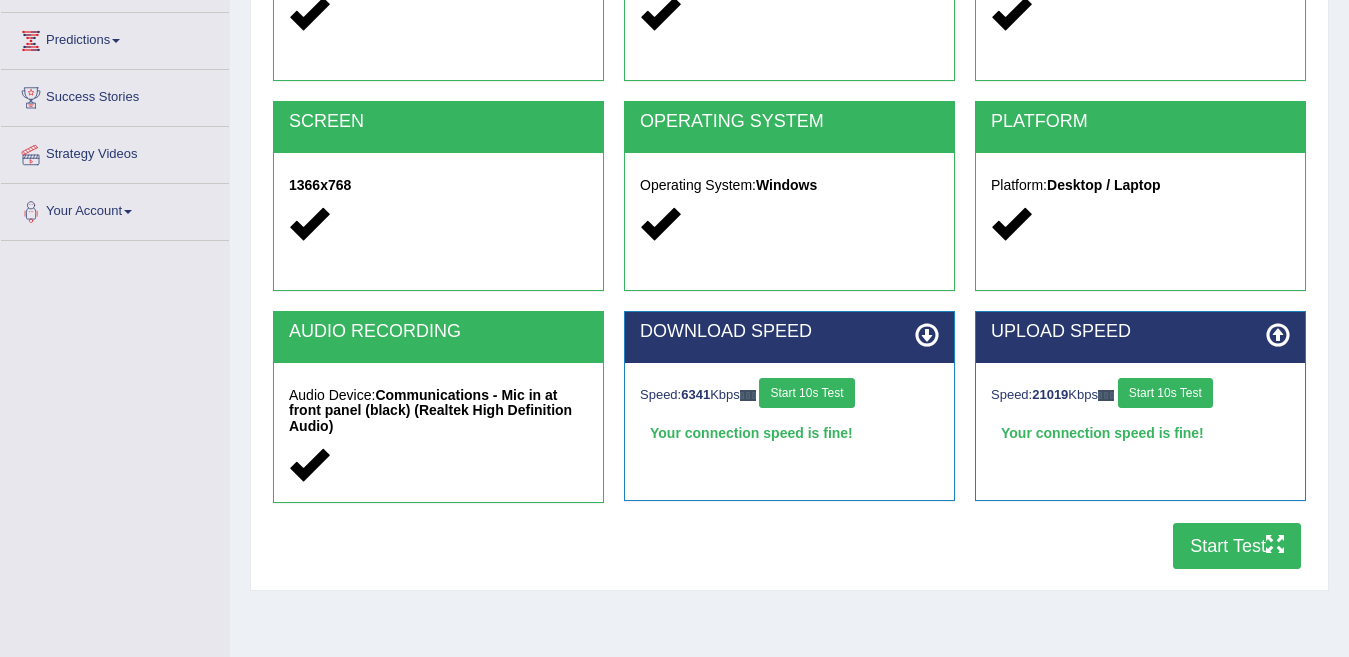 click on "Start Test" at bounding box center [1237, 546] 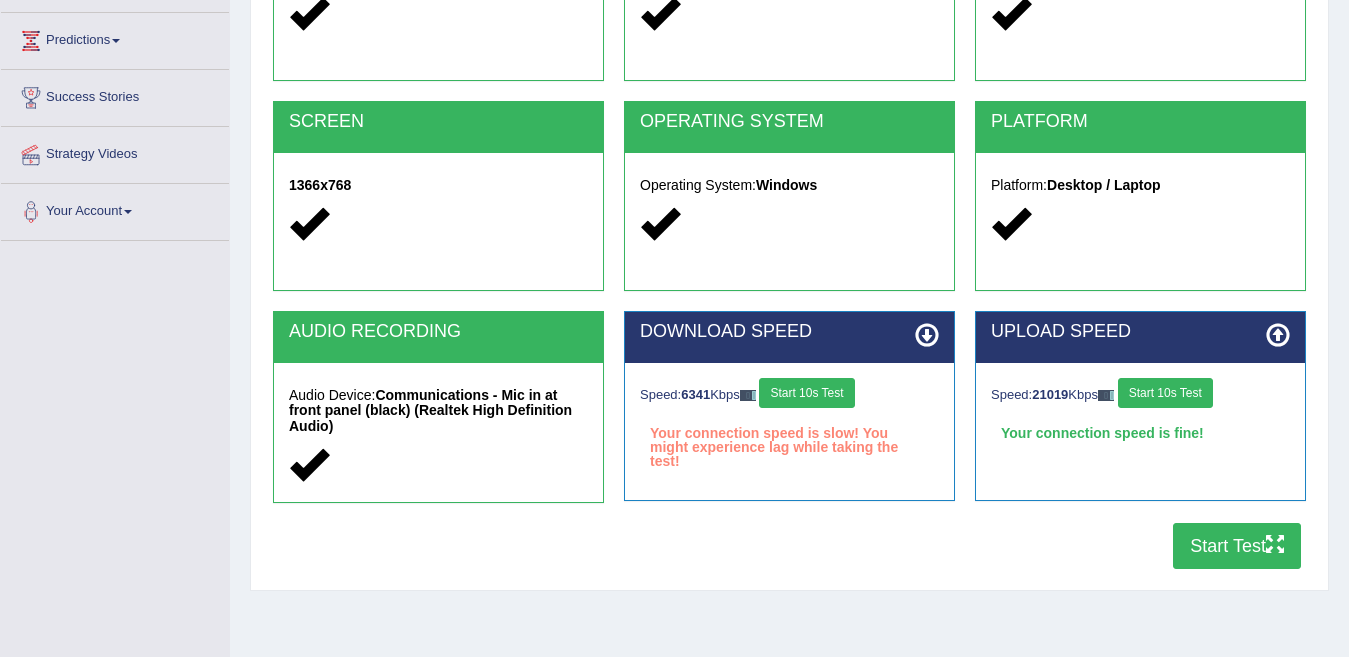 click on "Start 10s Test" at bounding box center [1165, 393] 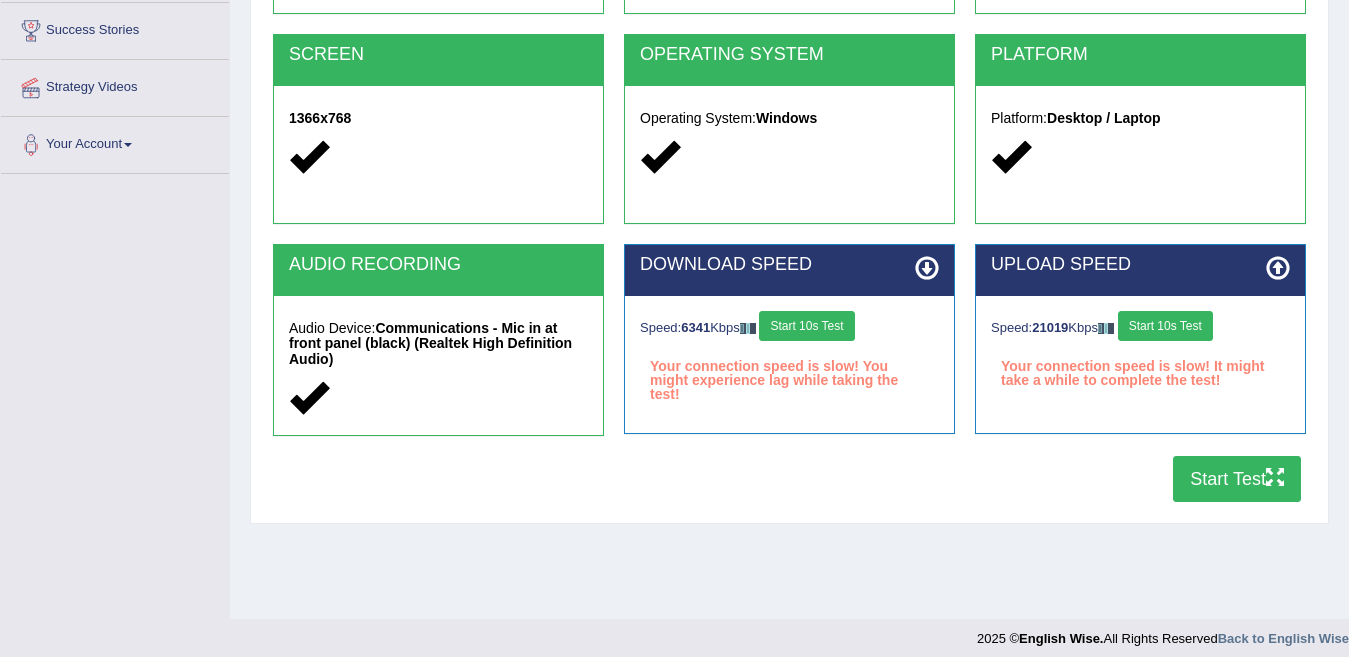 scroll, scrollTop: 393, scrollLeft: 0, axis: vertical 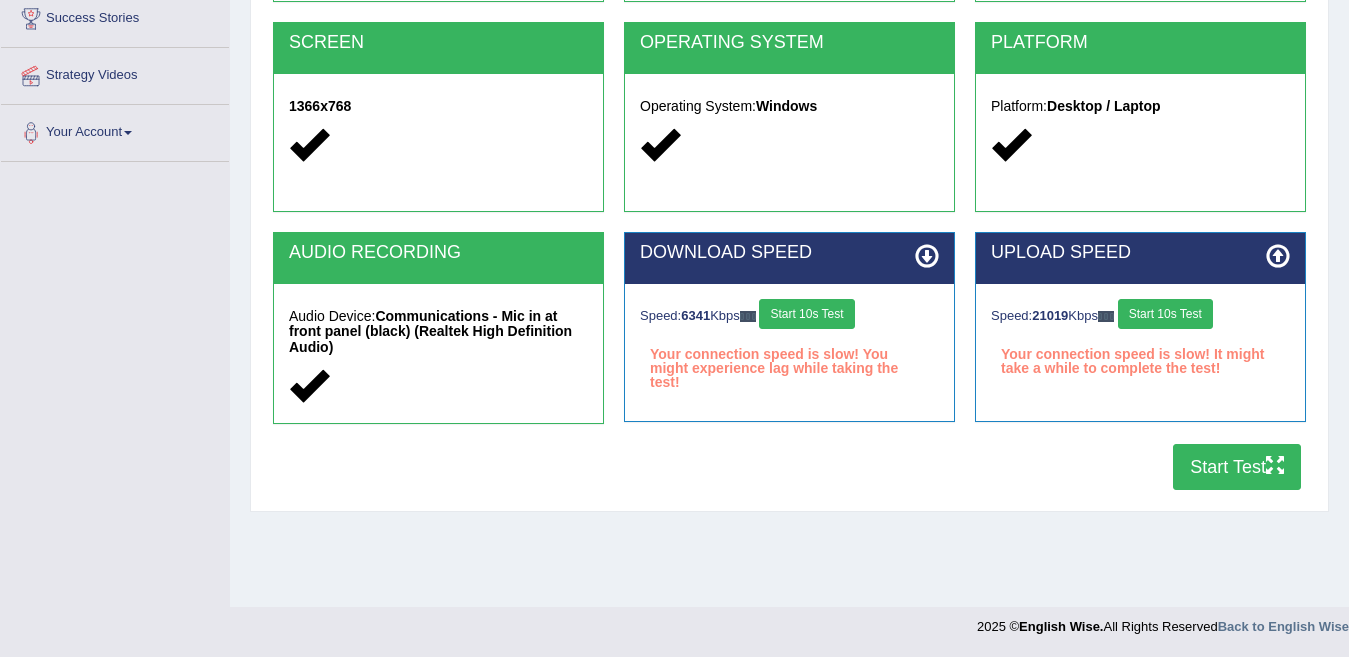 click on "Start 10s Test" at bounding box center [806, 314] 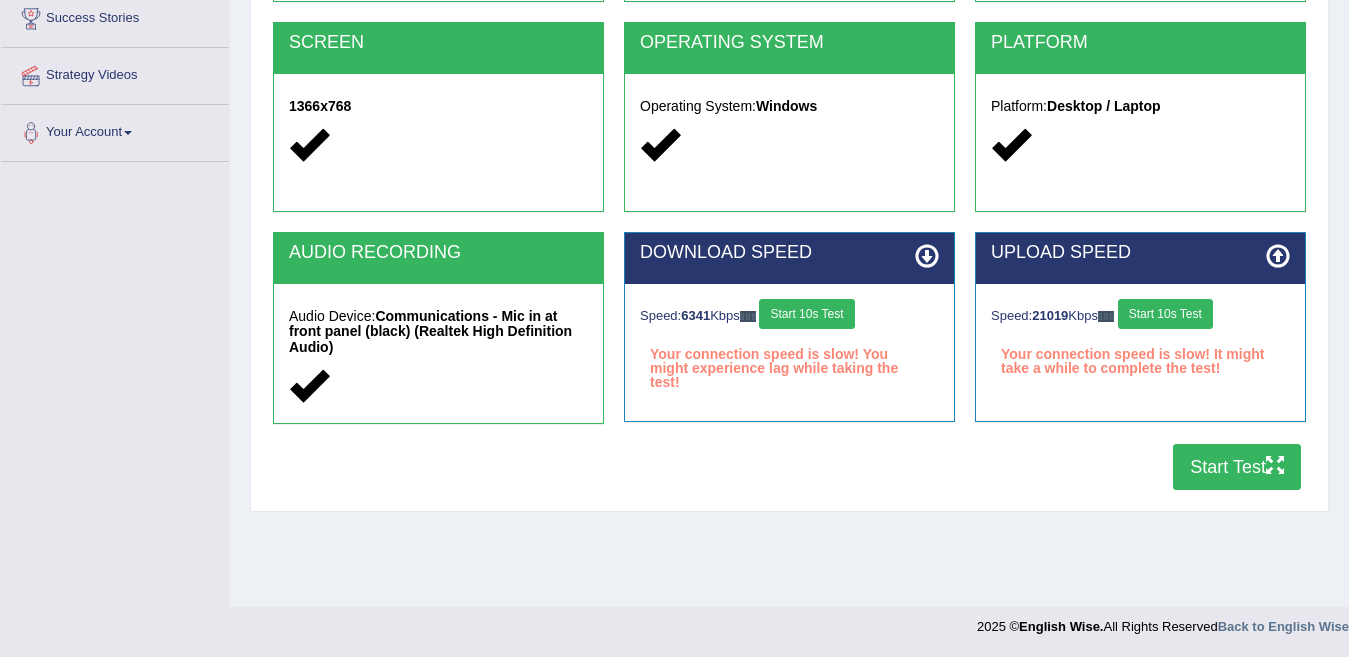 click on "Start 10s Test" at bounding box center [806, 314] 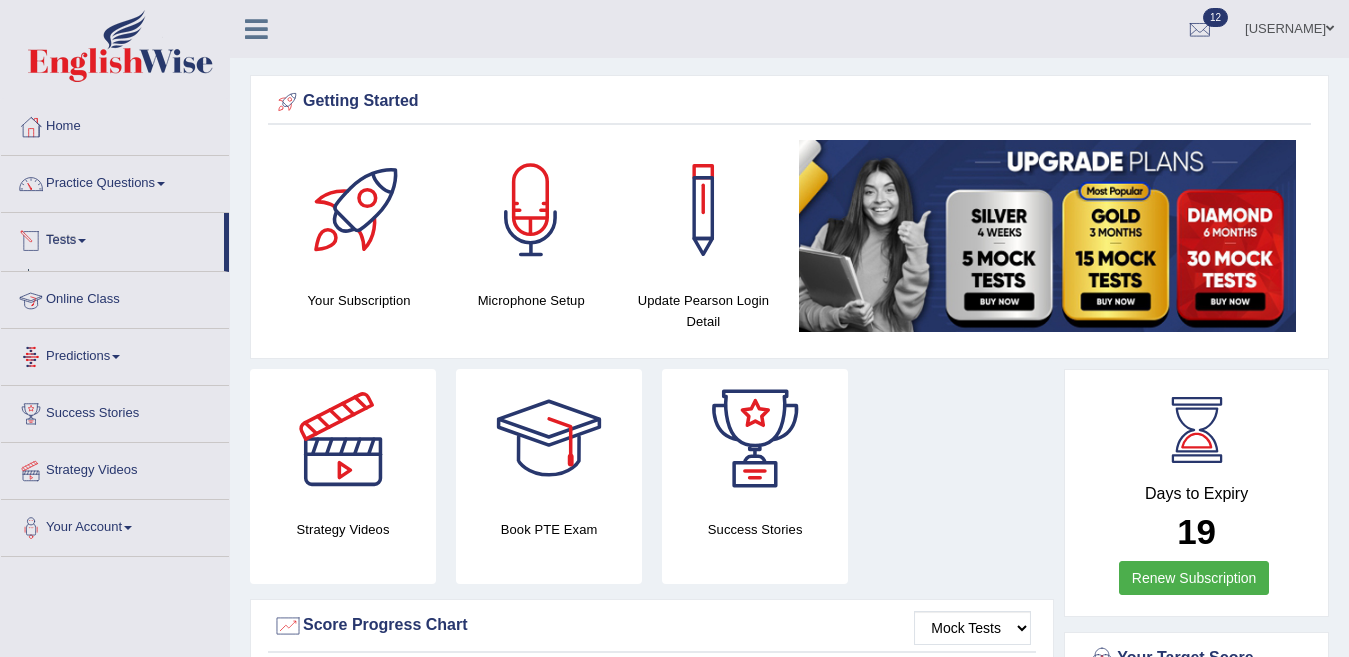 scroll, scrollTop: 0, scrollLeft: 0, axis: both 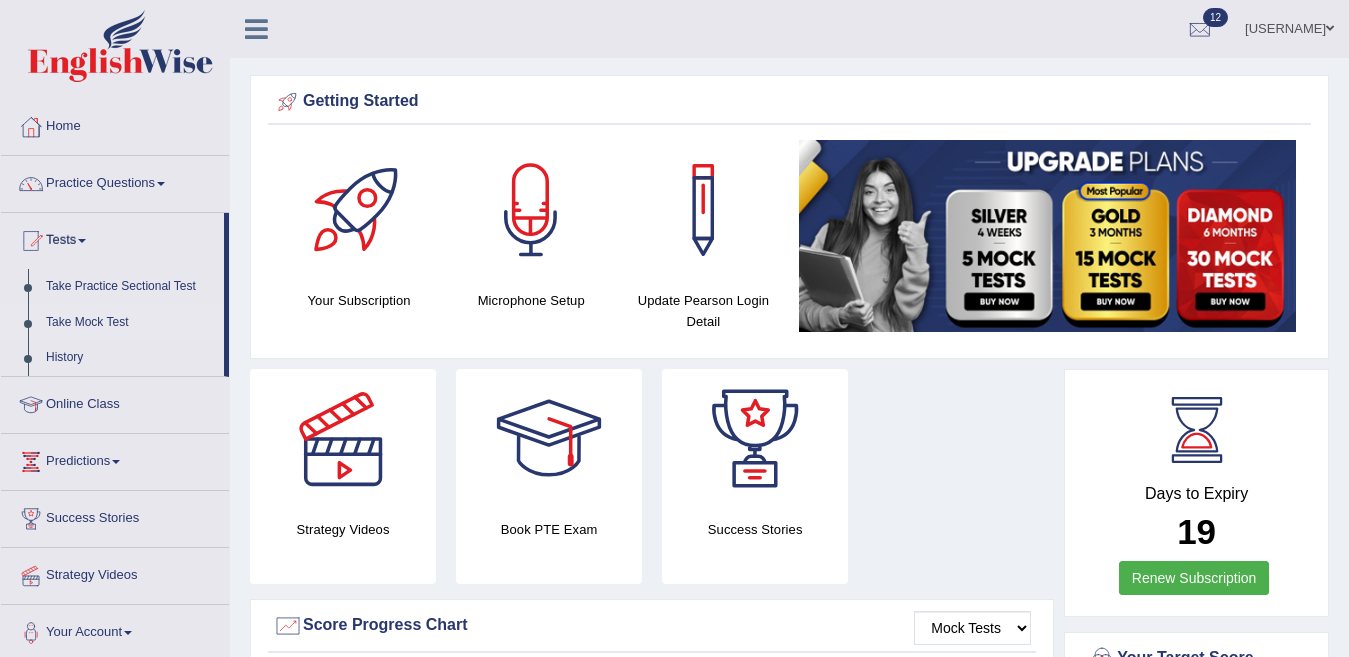 click on "Take Mock Test" at bounding box center [130, 323] 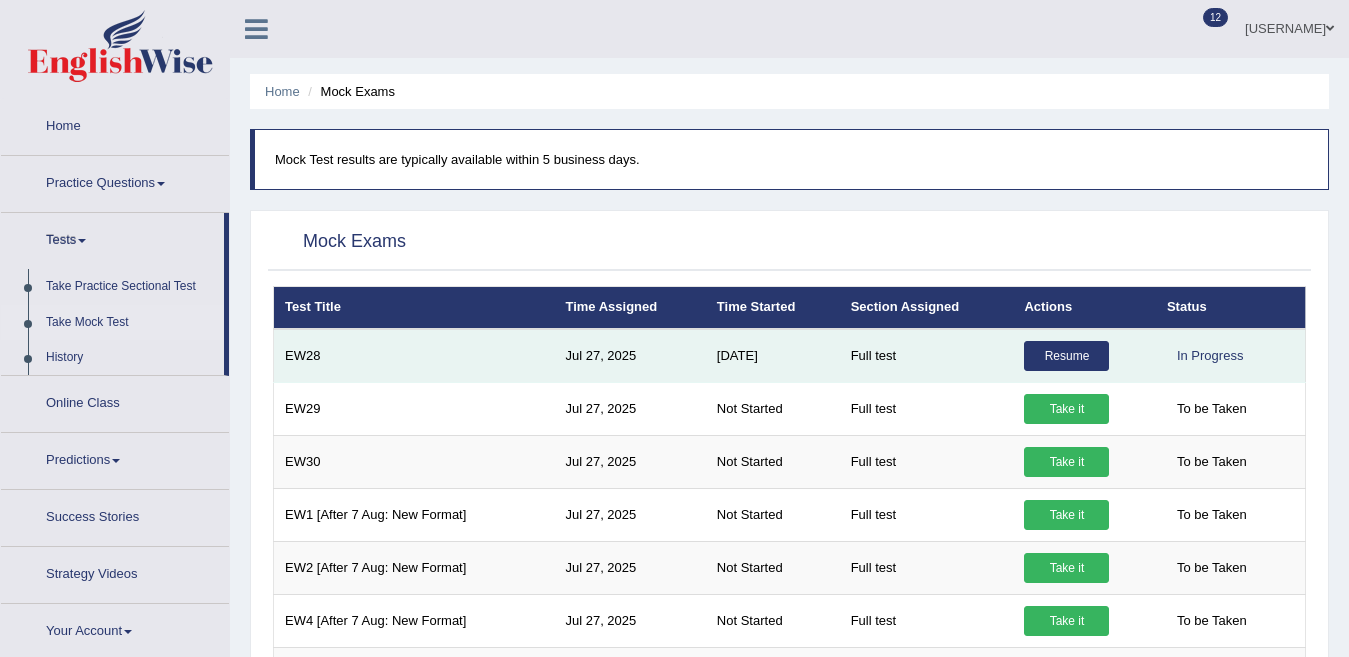 scroll, scrollTop: 0, scrollLeft: 0, axis: both 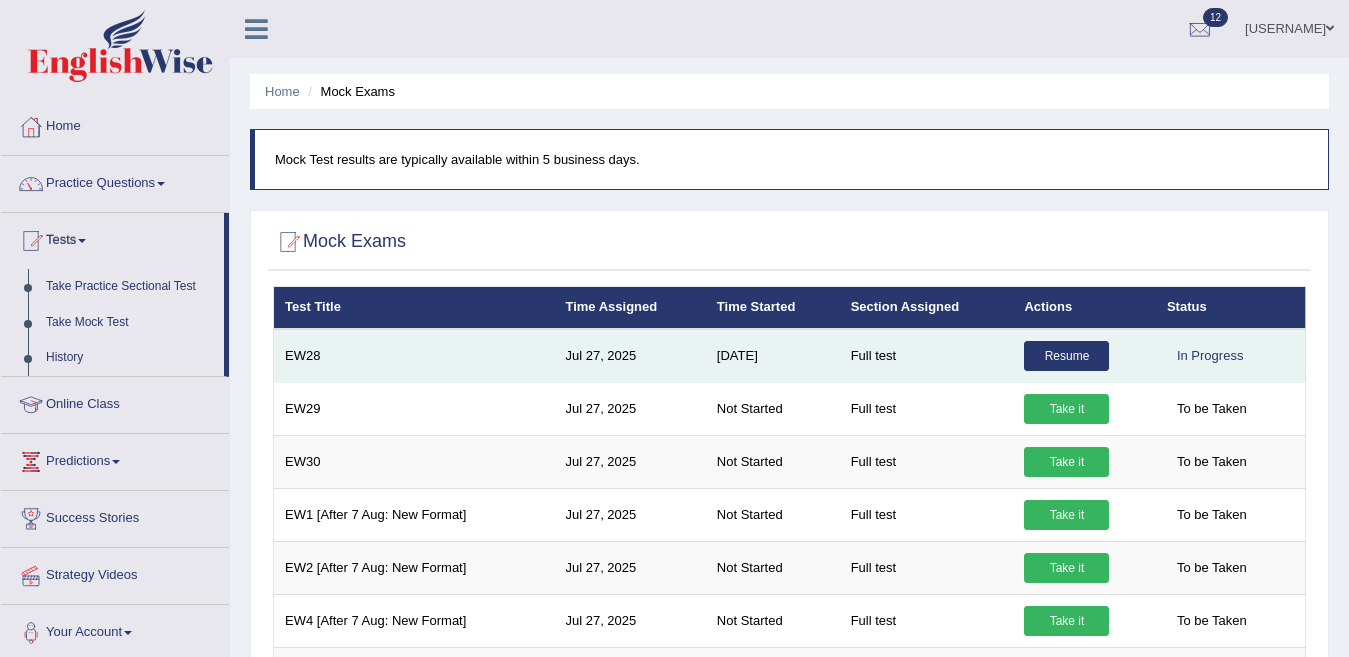 click on "Resume" at bounding box center [1066, 356] 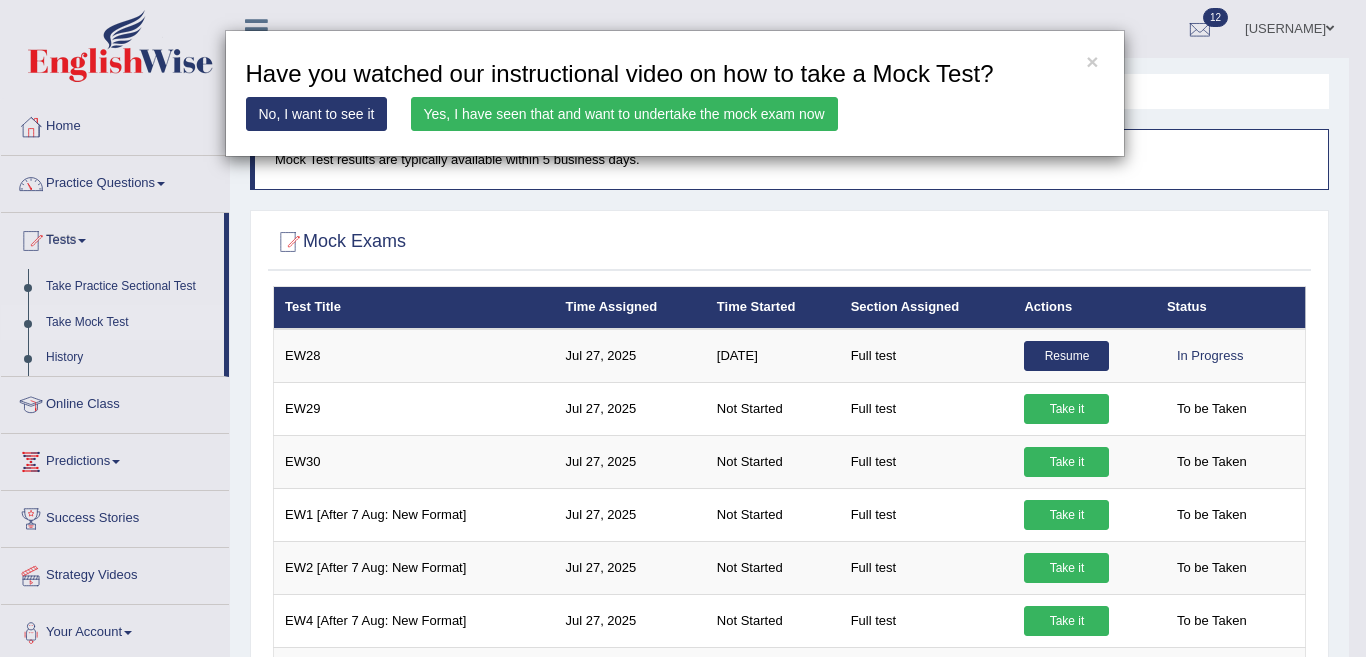 click on "Yes, I have seen that and want to undertake the mock exam now" at bounding box center [624, 114] 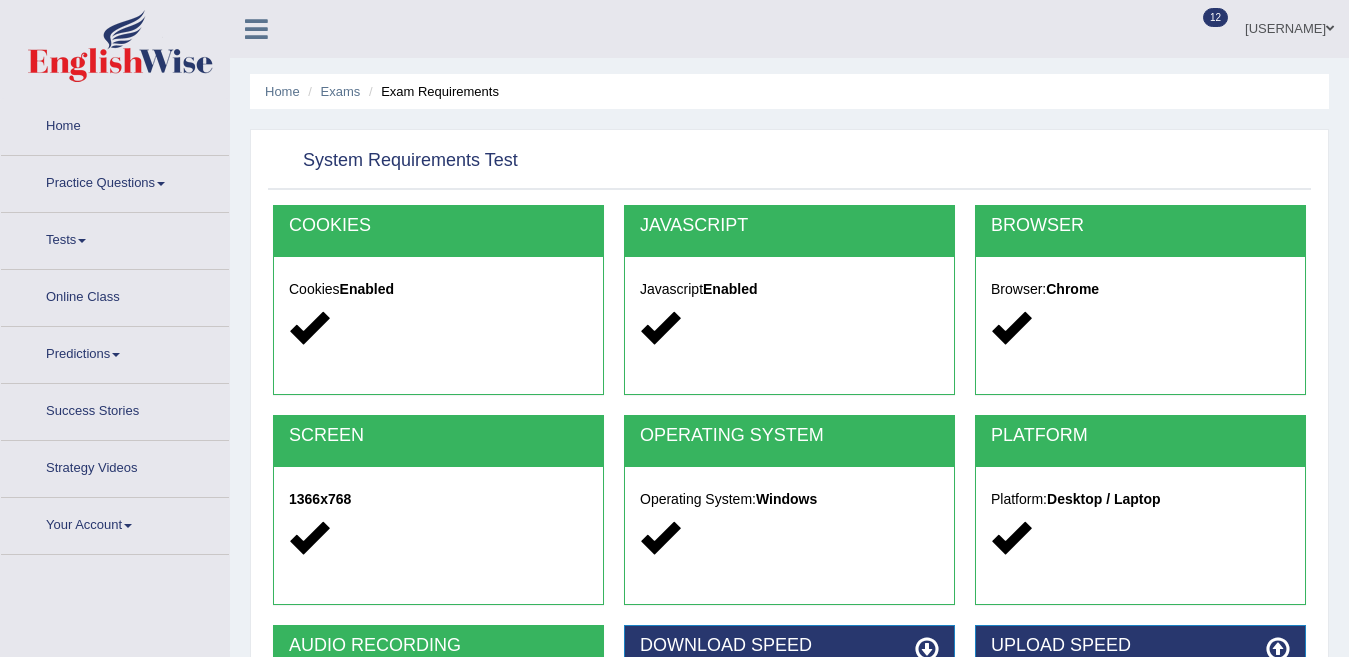scroll, scrollTop: 0, scrollLeft: 0, axis: both 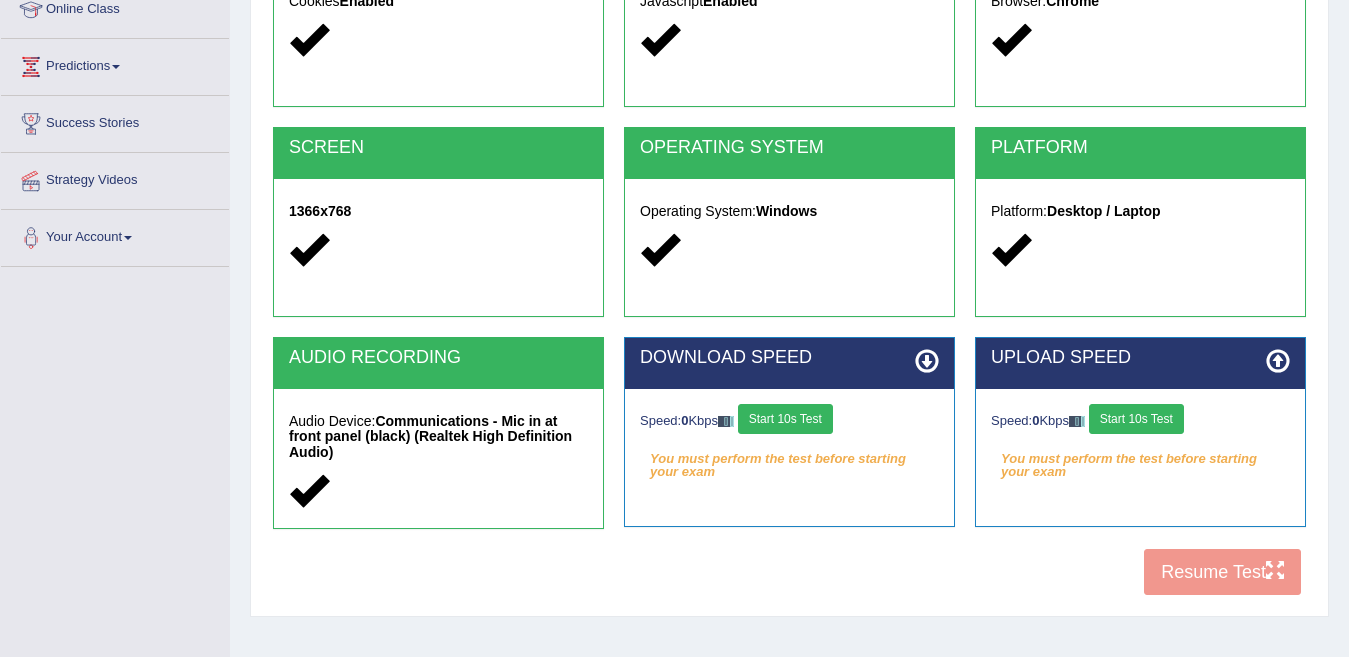 click on "Start 10s Test" at bounding box center (785, 419) 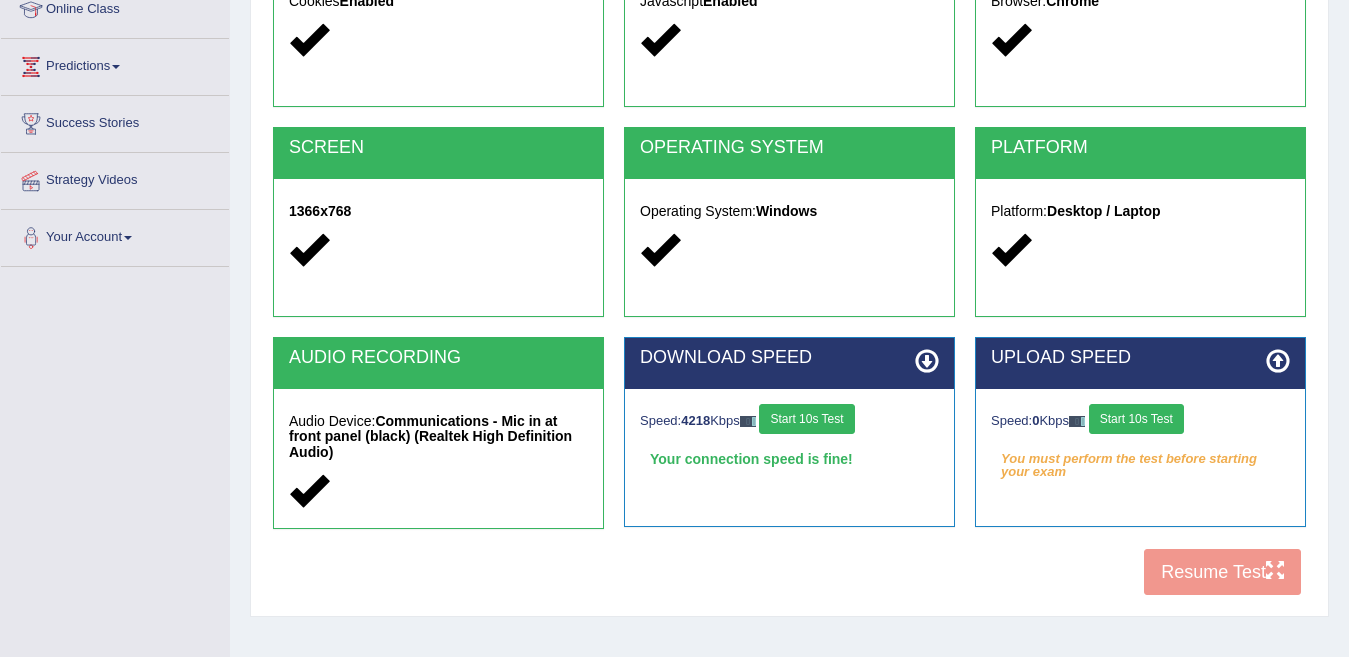 click on "Start 10s Test" at bounding box center (1136, 419) 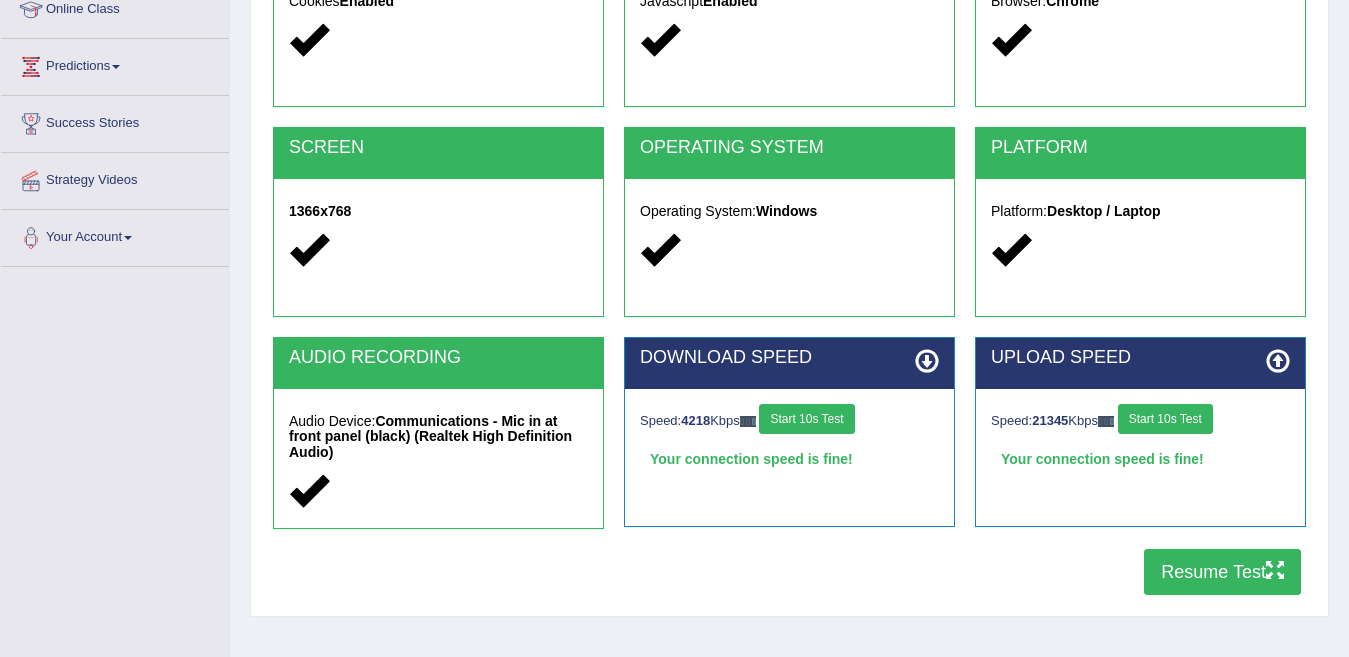 click on "Resume Test" at bounding box center [1222, 572] 